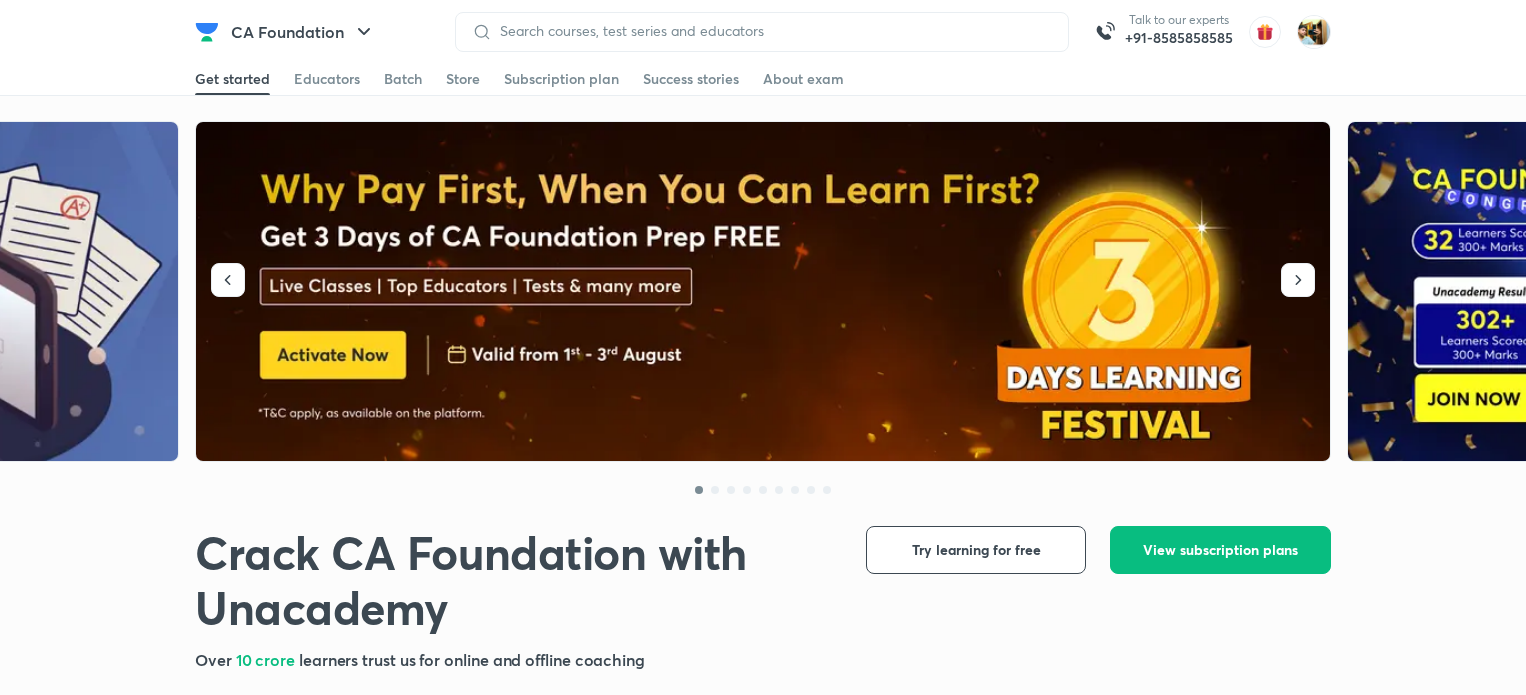 scroll, scrollTop: 0, scrollLeft: 0, axis: both 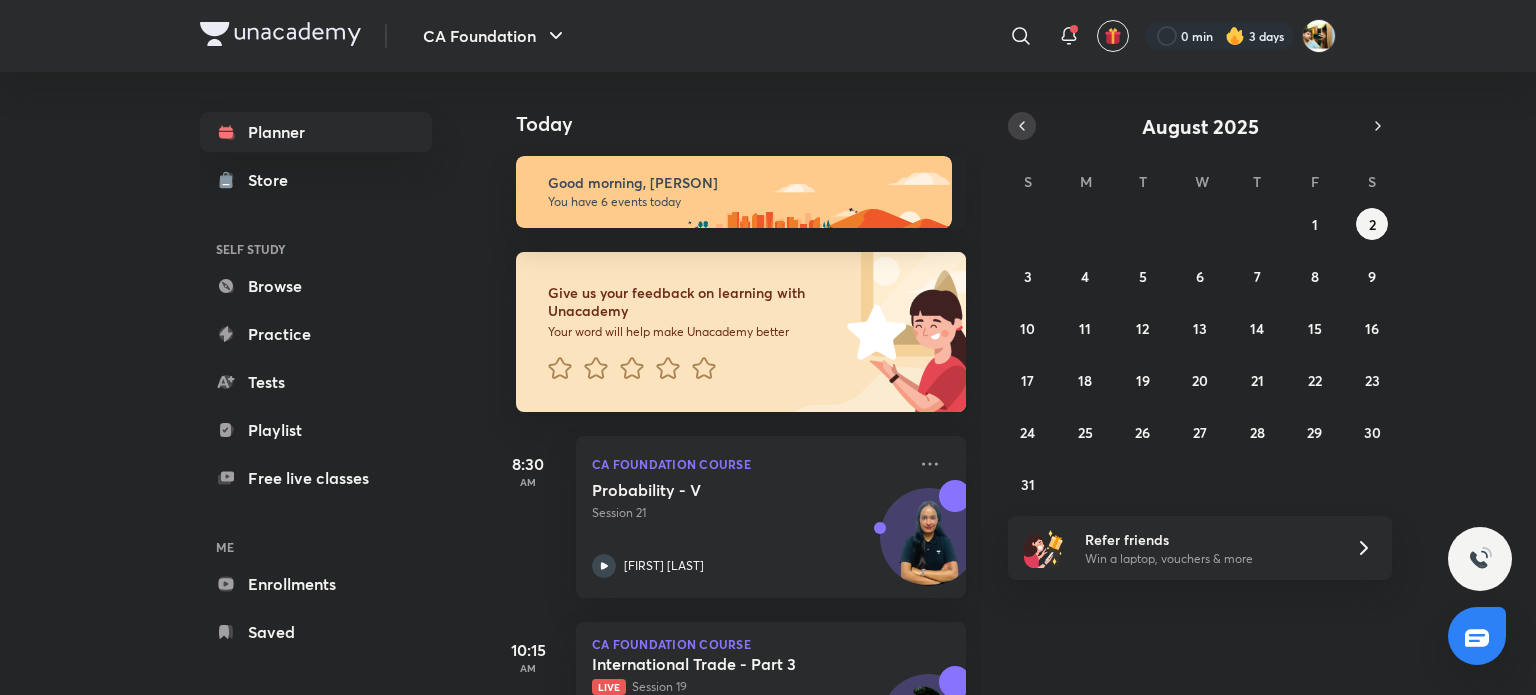 click 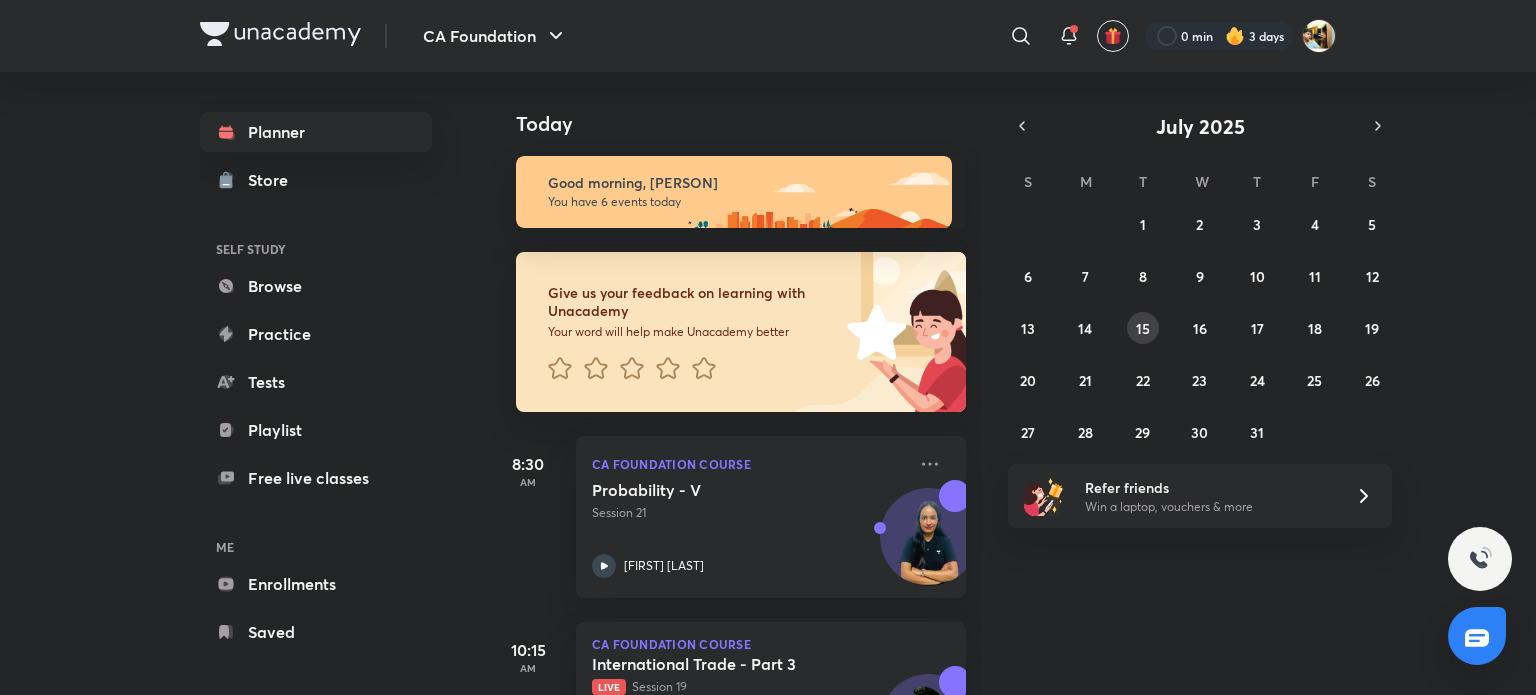 click on "15" at bounding box center (1143, 328) 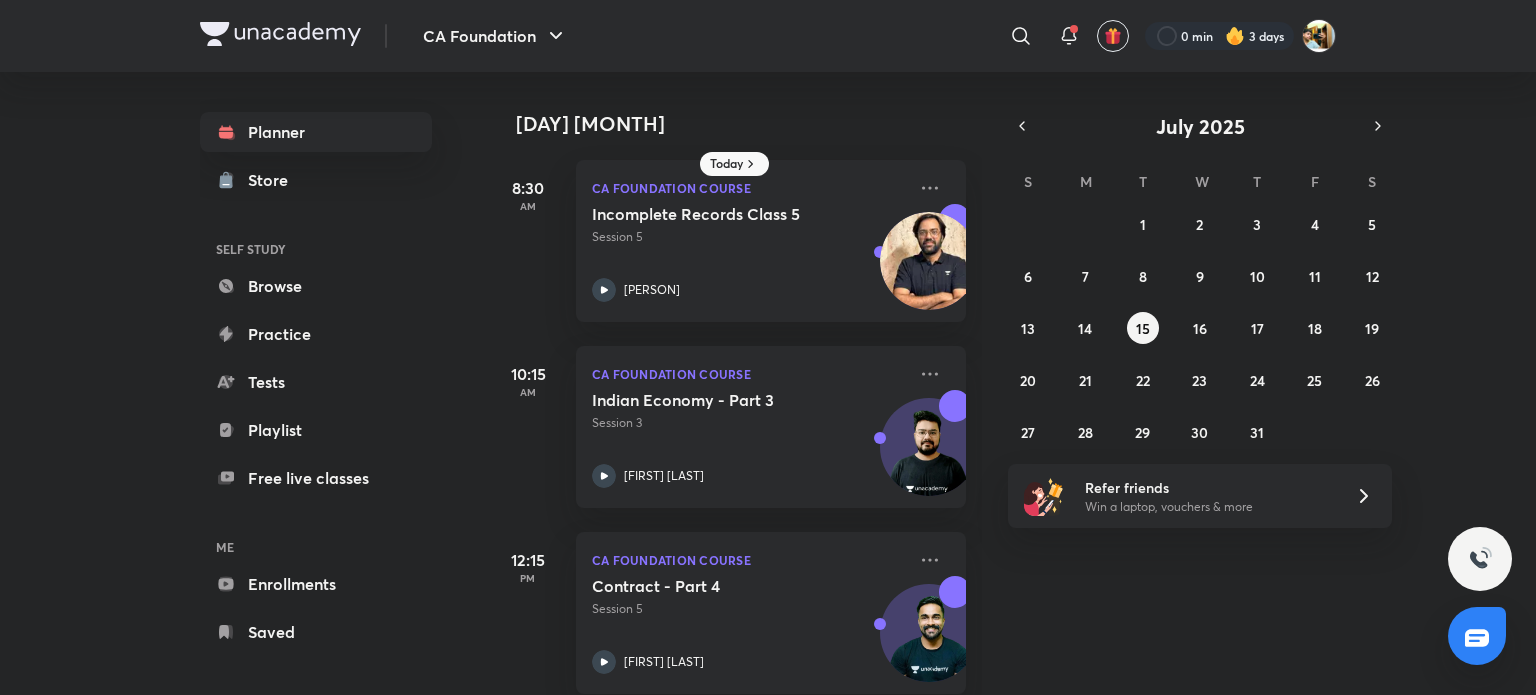 click on "29 30 1 2 3 4 5 6 7 8 9 10 11 12 13 14 15 16 17 18 19 20 21 22 23 24 25 26 27 28 29 30 31 1 2" at bounding box center [1200, 328] 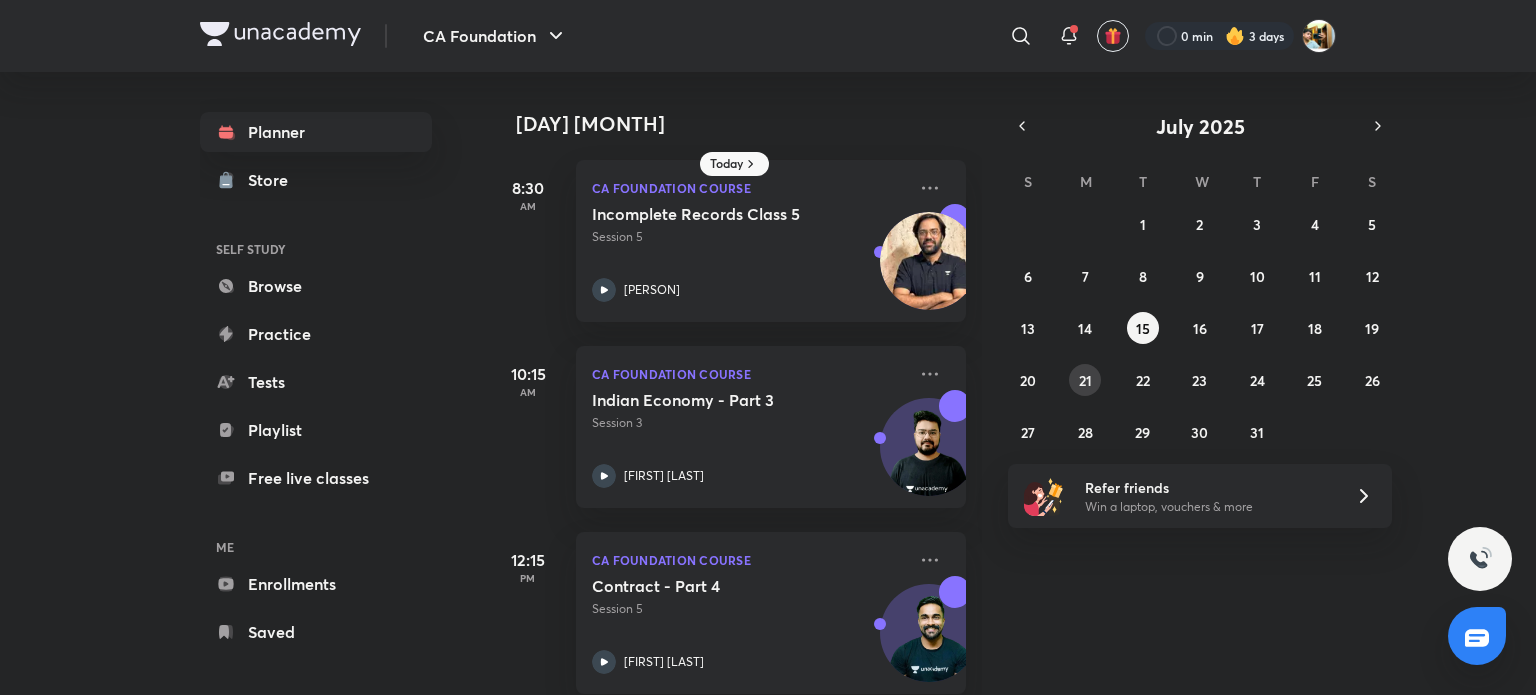 click on "21" at bounding box center (1085, 380) 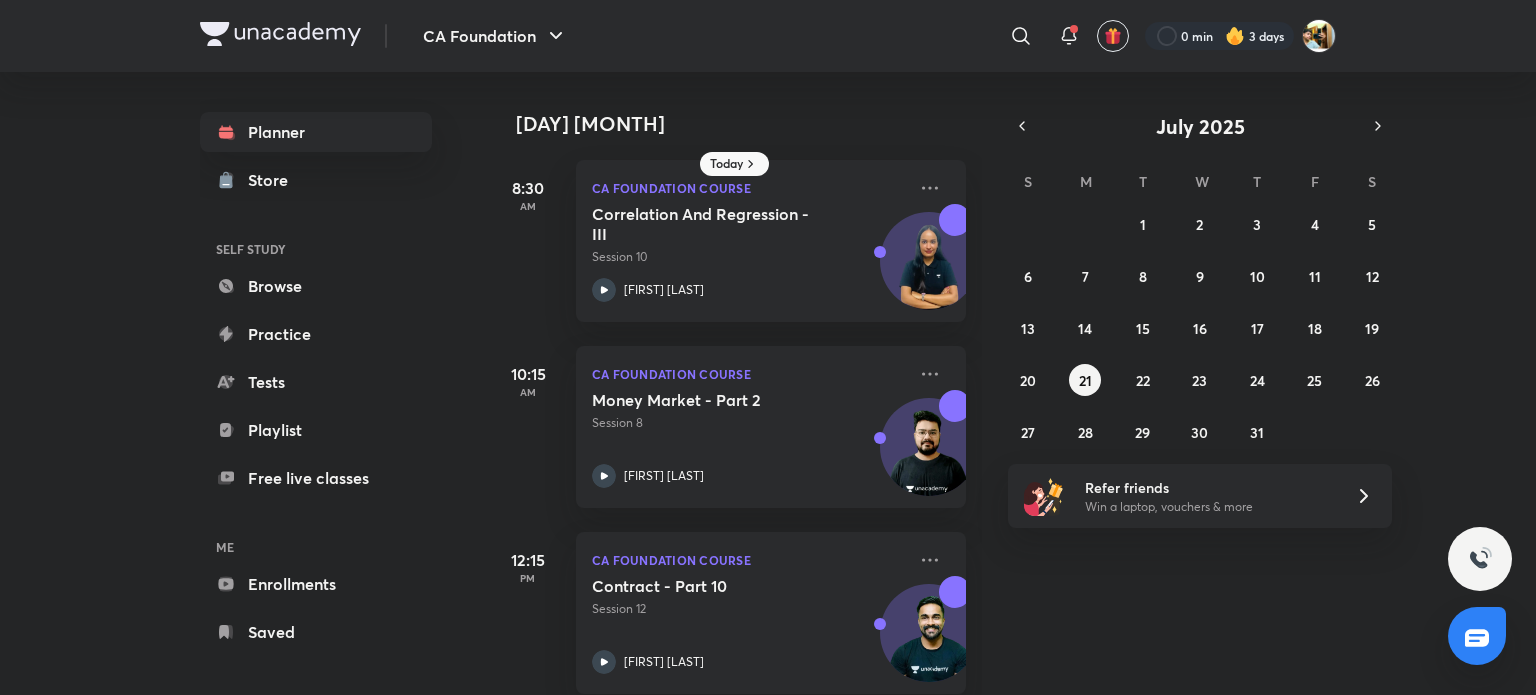 scroll, scrollTop: 216, scrollLeft: 0, axis: vertical 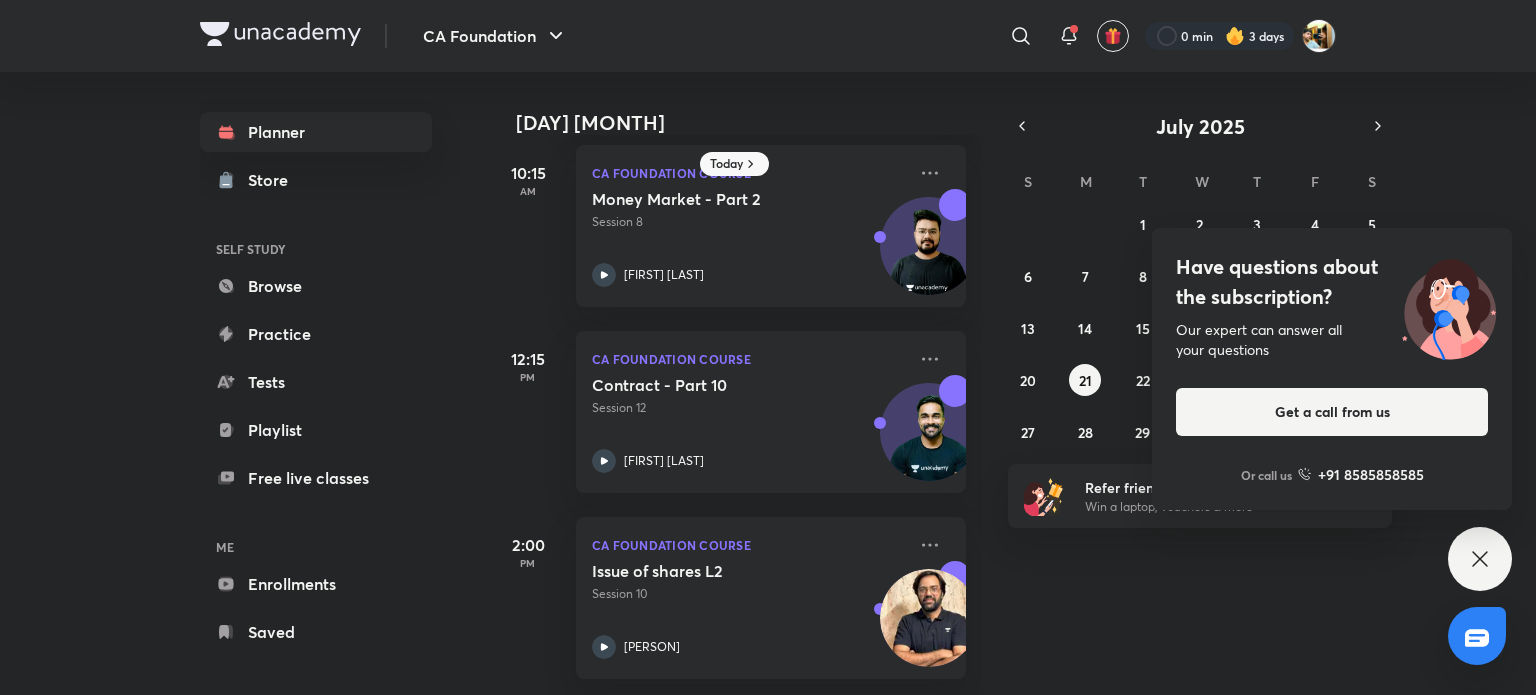 click on "Have questions about the subscription?" at bounding box center (1332, 282) 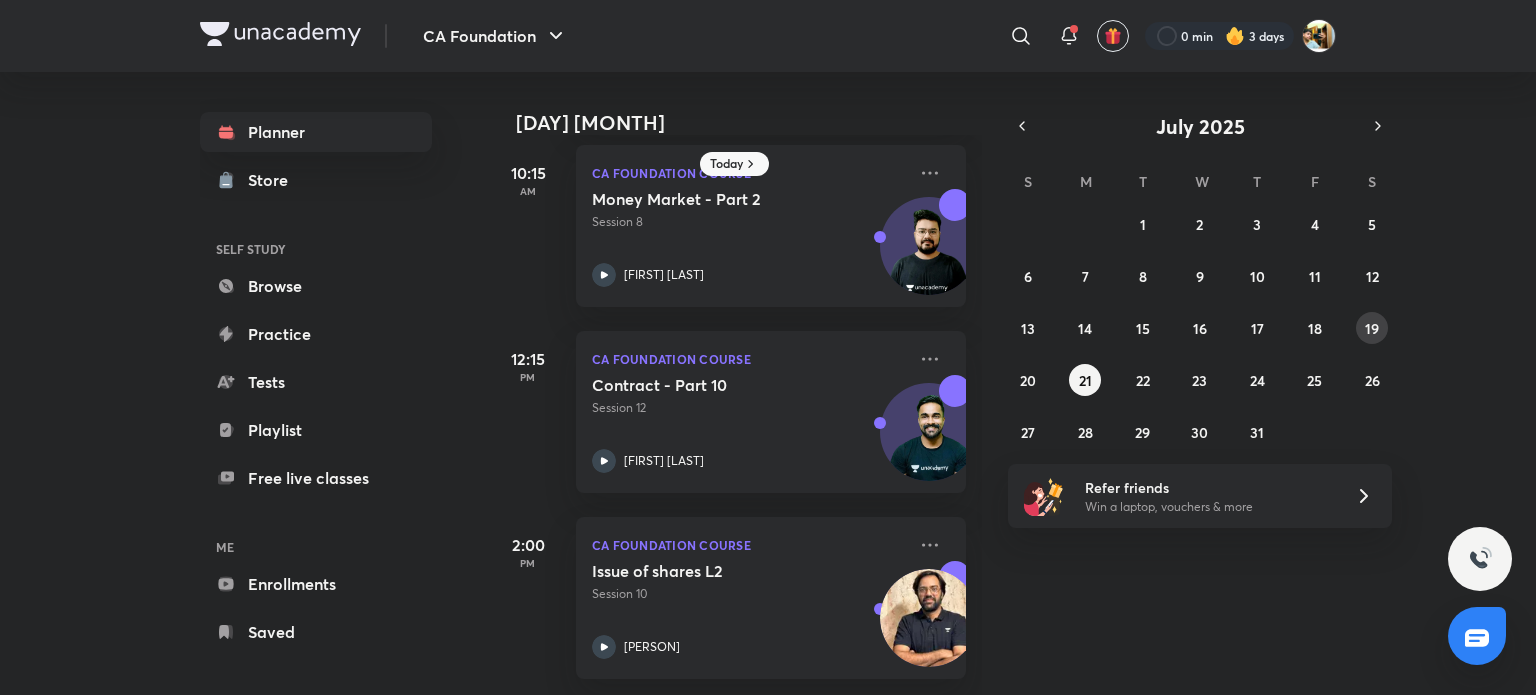 click on "19" at bounding box center [1372, 328] 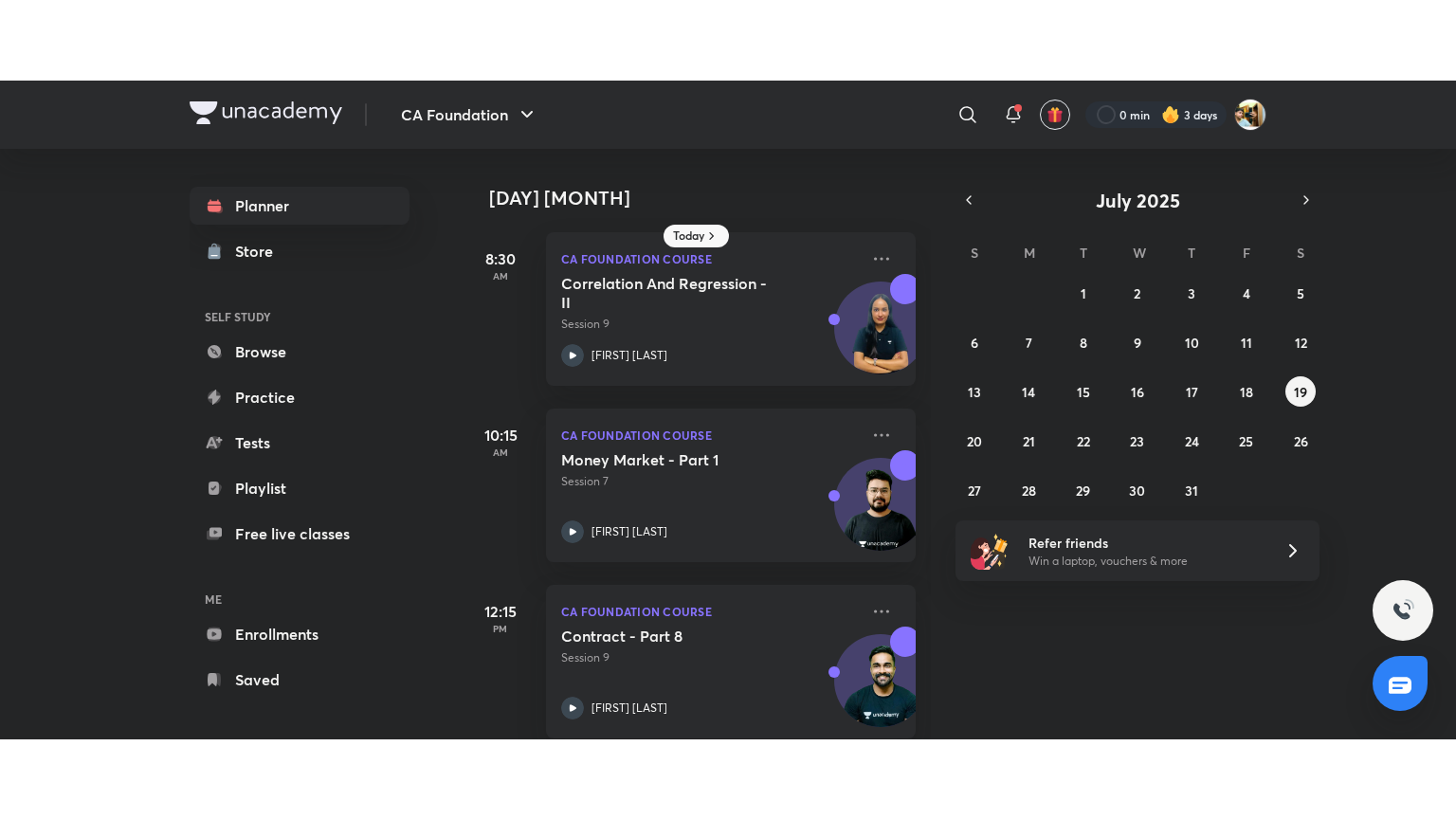 scroll, scrollTop: 205, scrollLeft: 0, axis: vertical 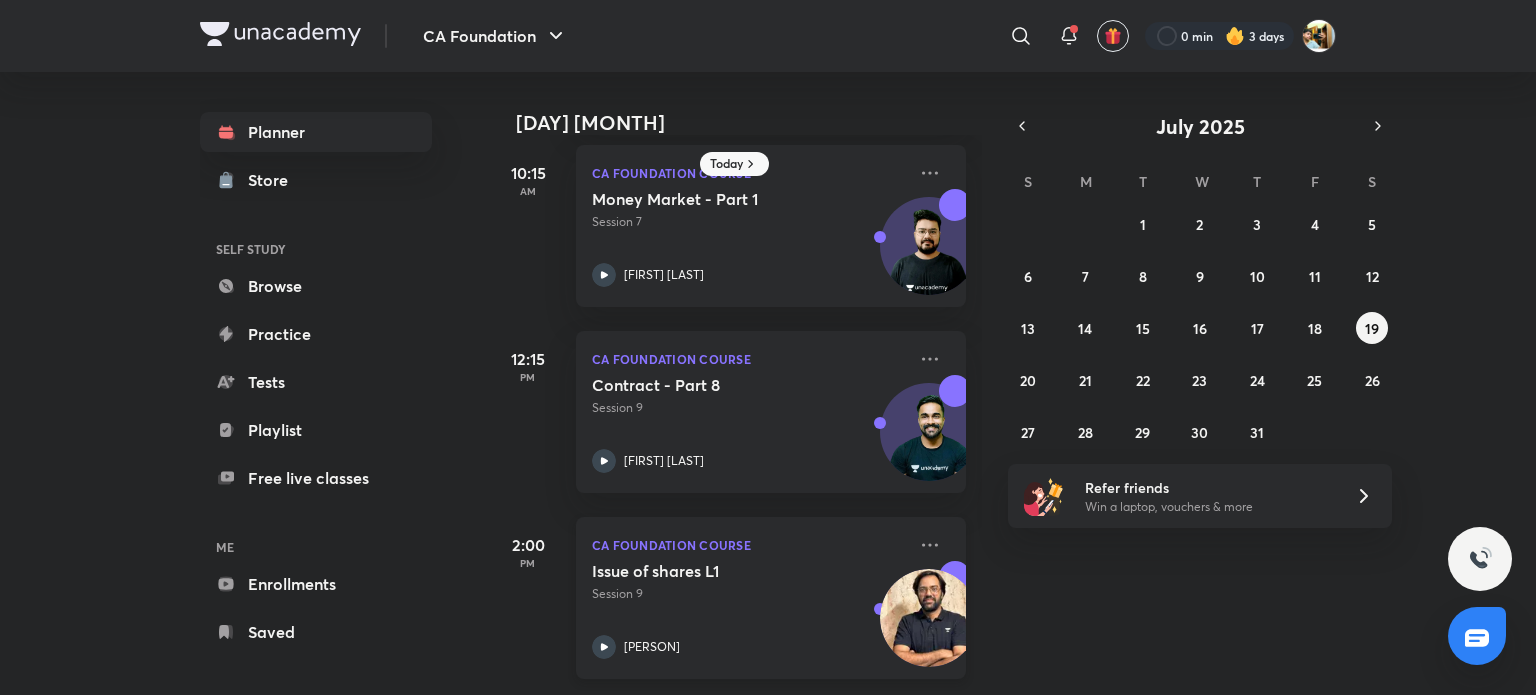click on "Issue of shares L1" at bounding box center [716, 571] 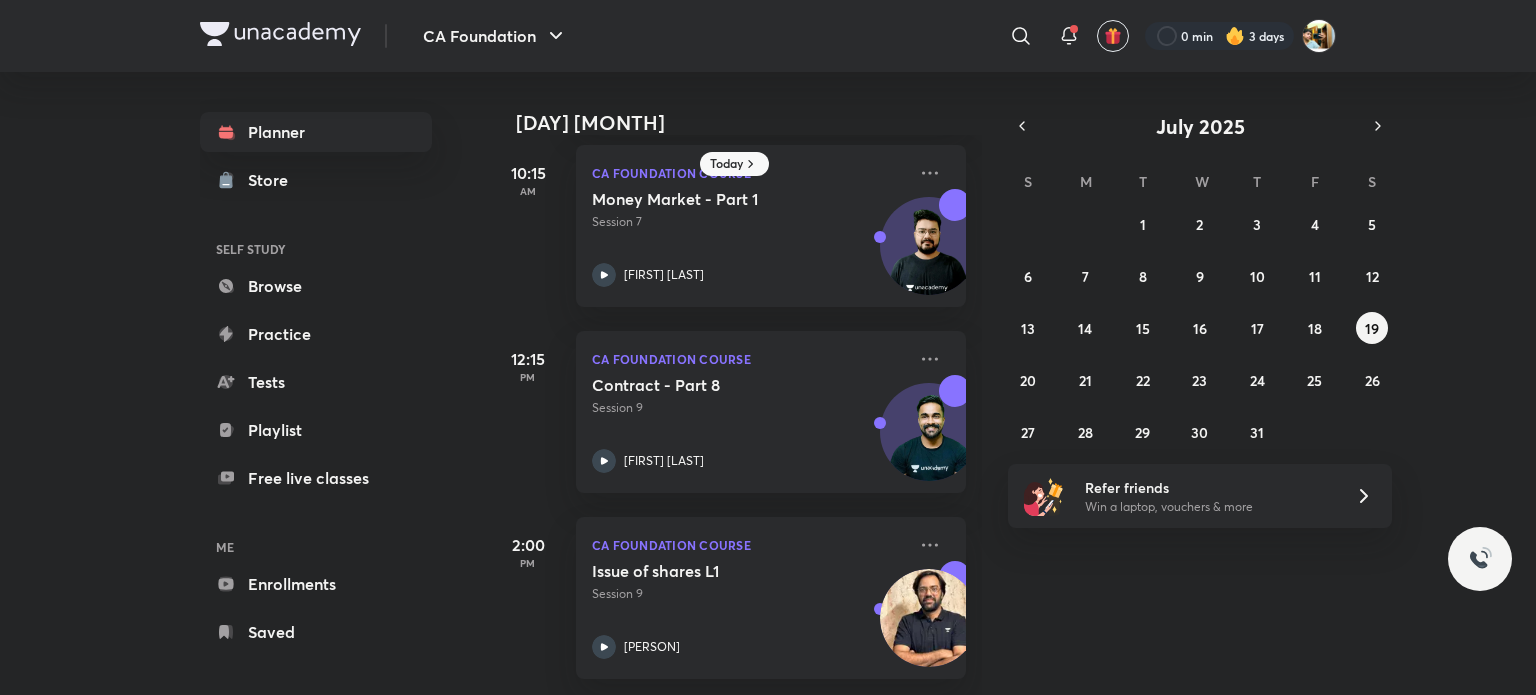 scroll, scrollTop: 47, scrollLeft: 0, axis: vertical 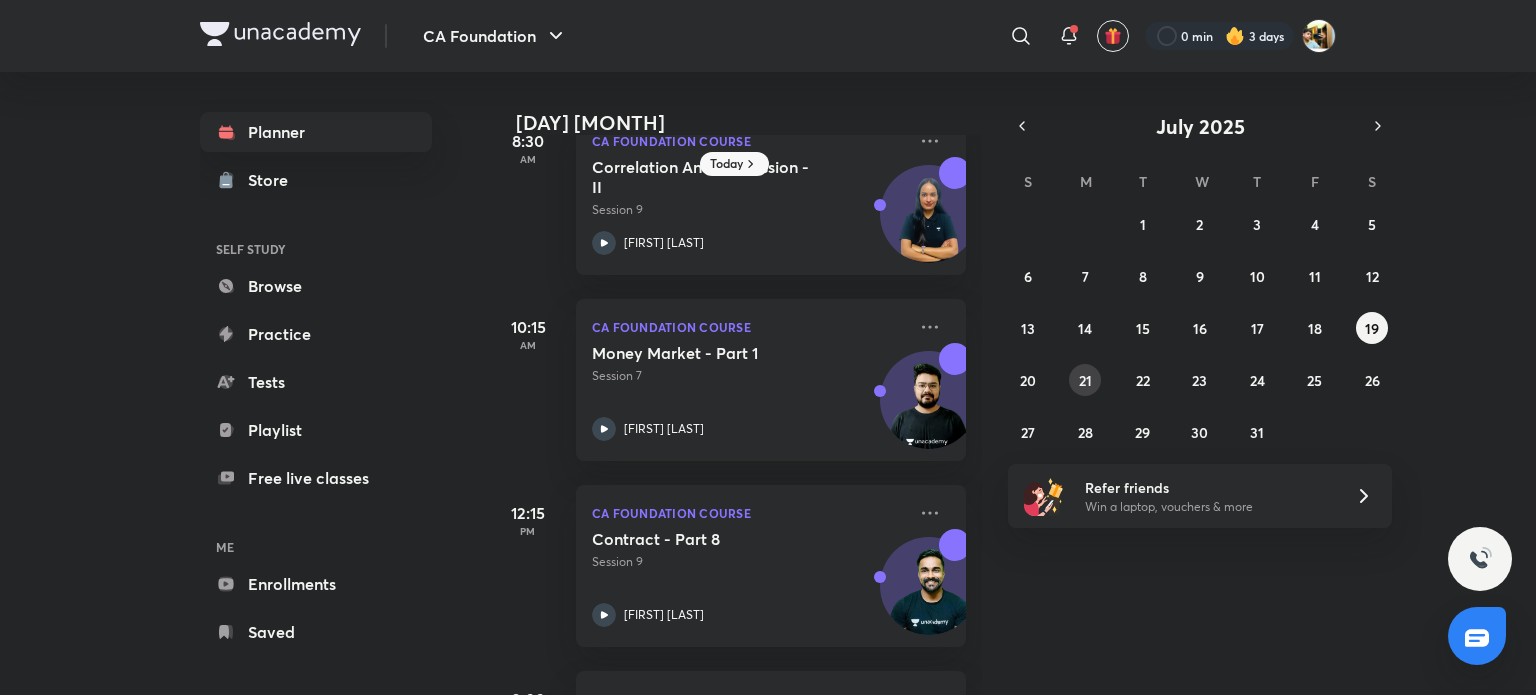 click on "21" at bounding box center (1085, 380) 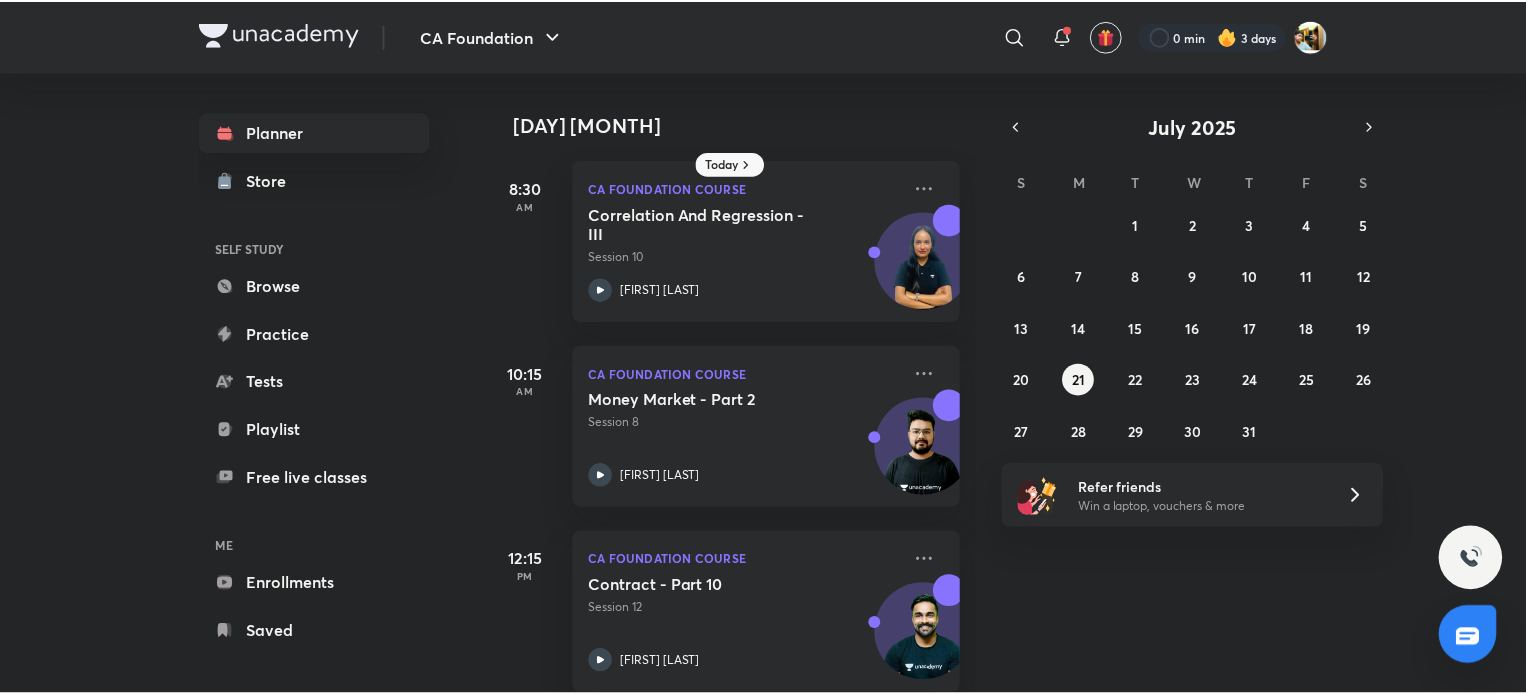 scroll, scrollTop: 216, scrollLeft: 0, axis: vertical 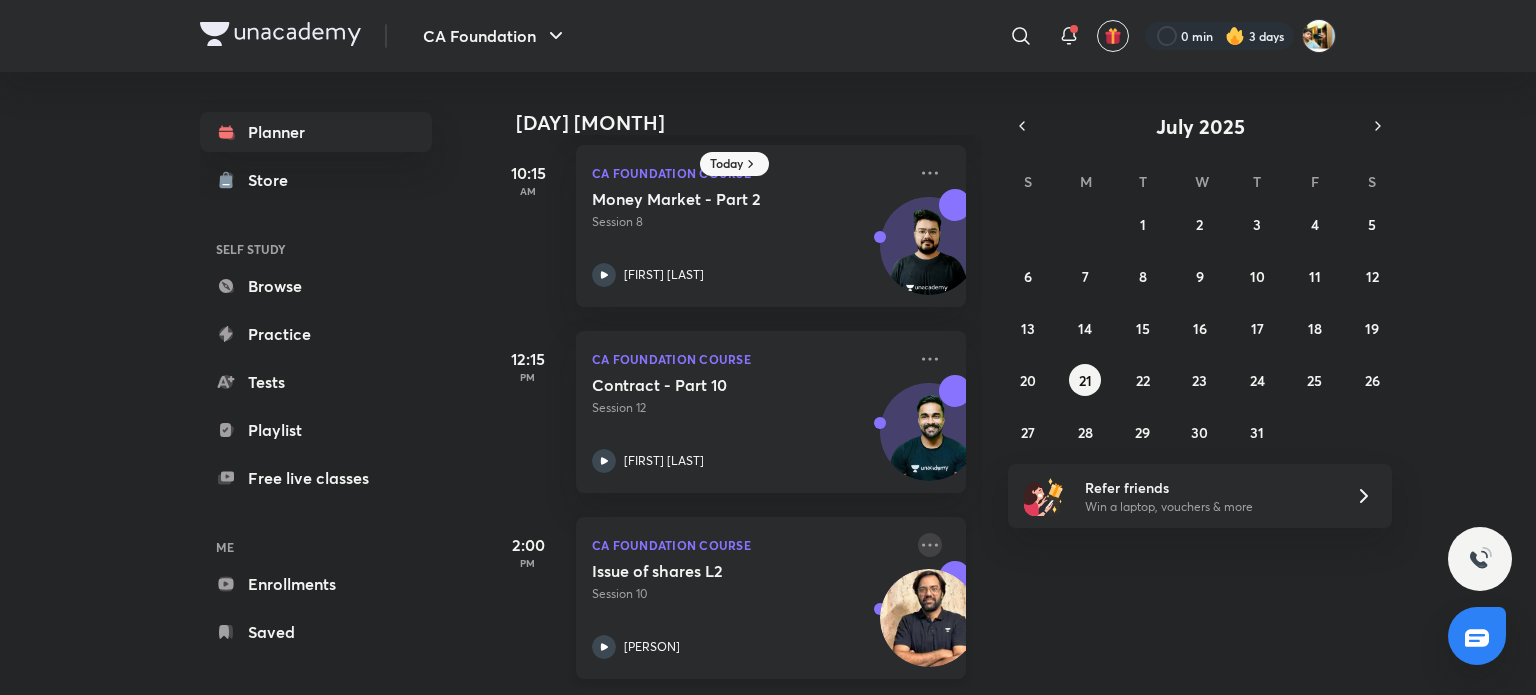 click 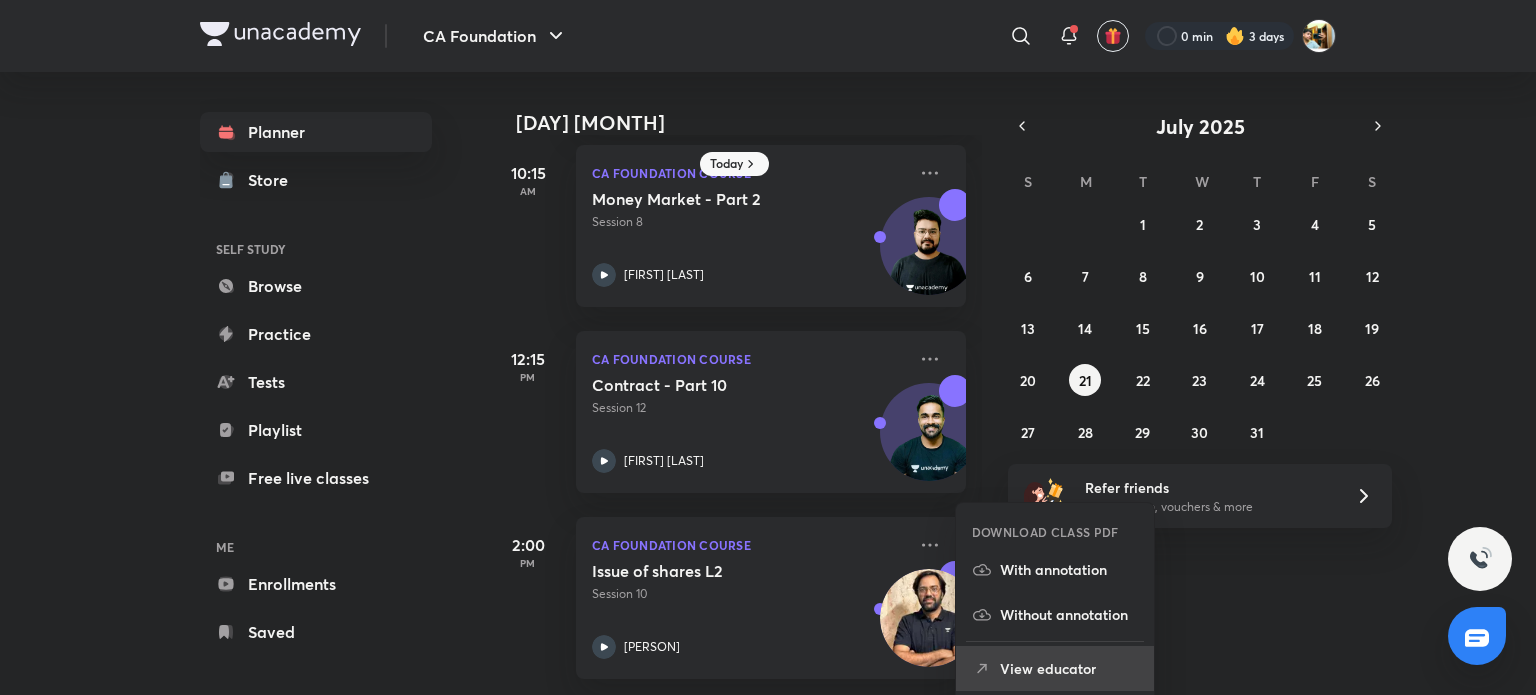 click on "View educator" at bounding box center (1069, 668) 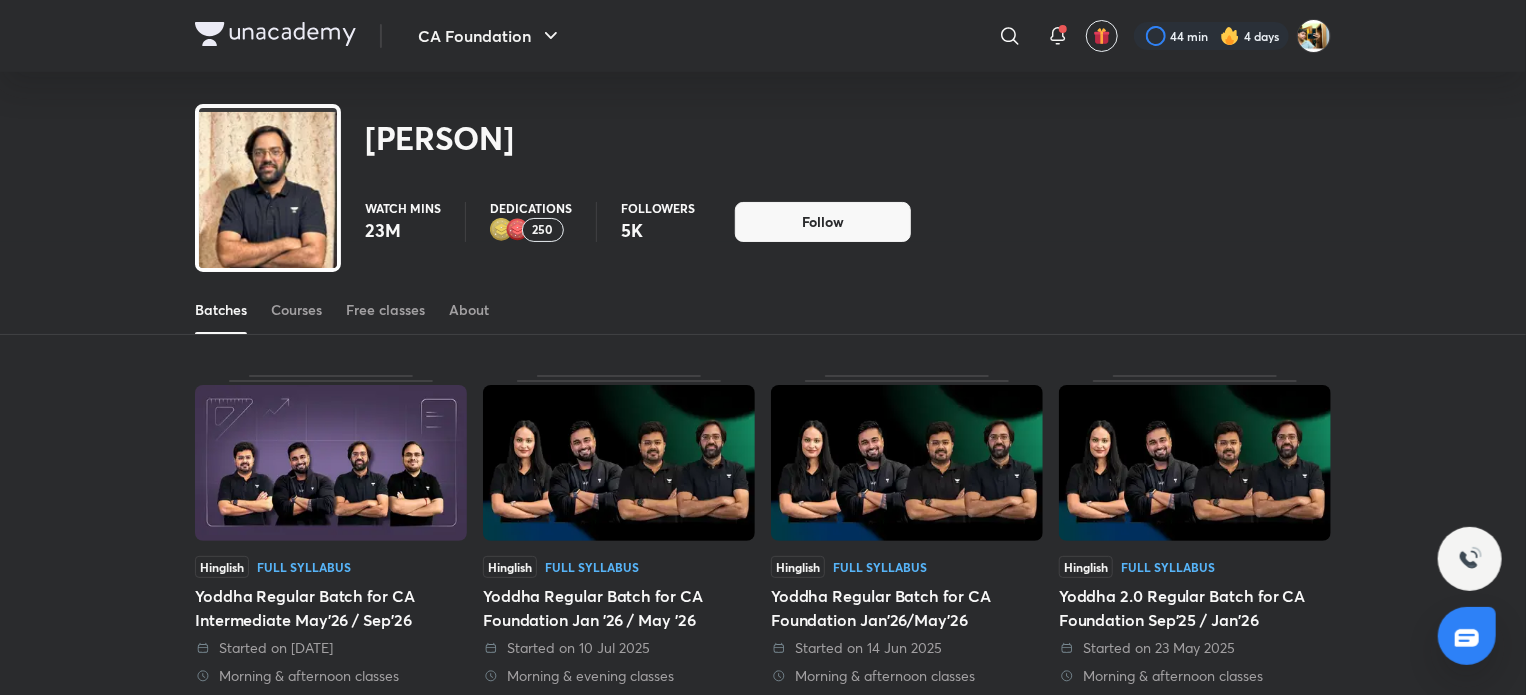 click on "Followers" at bounding box center [658, 208] 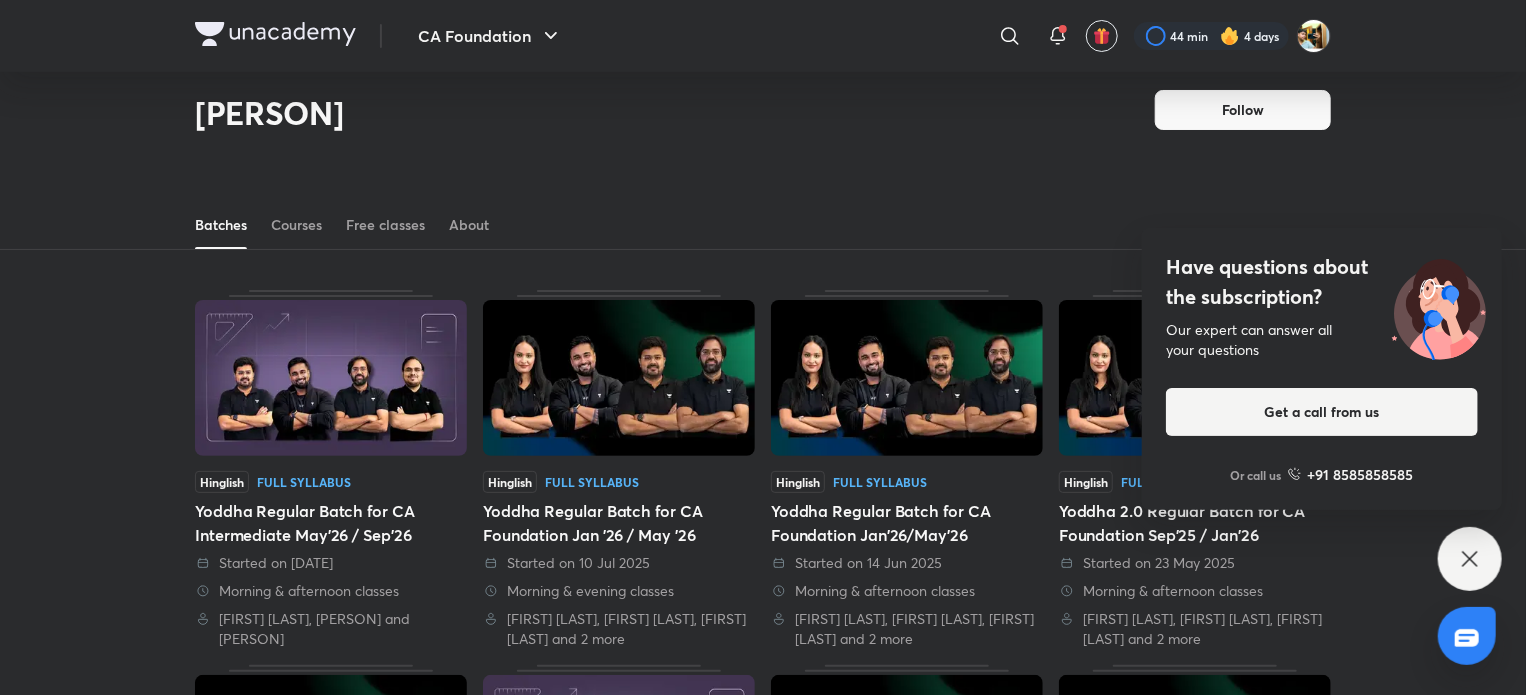scroll, scrollTop: 12, scrollLeft: 0, axis: vertical 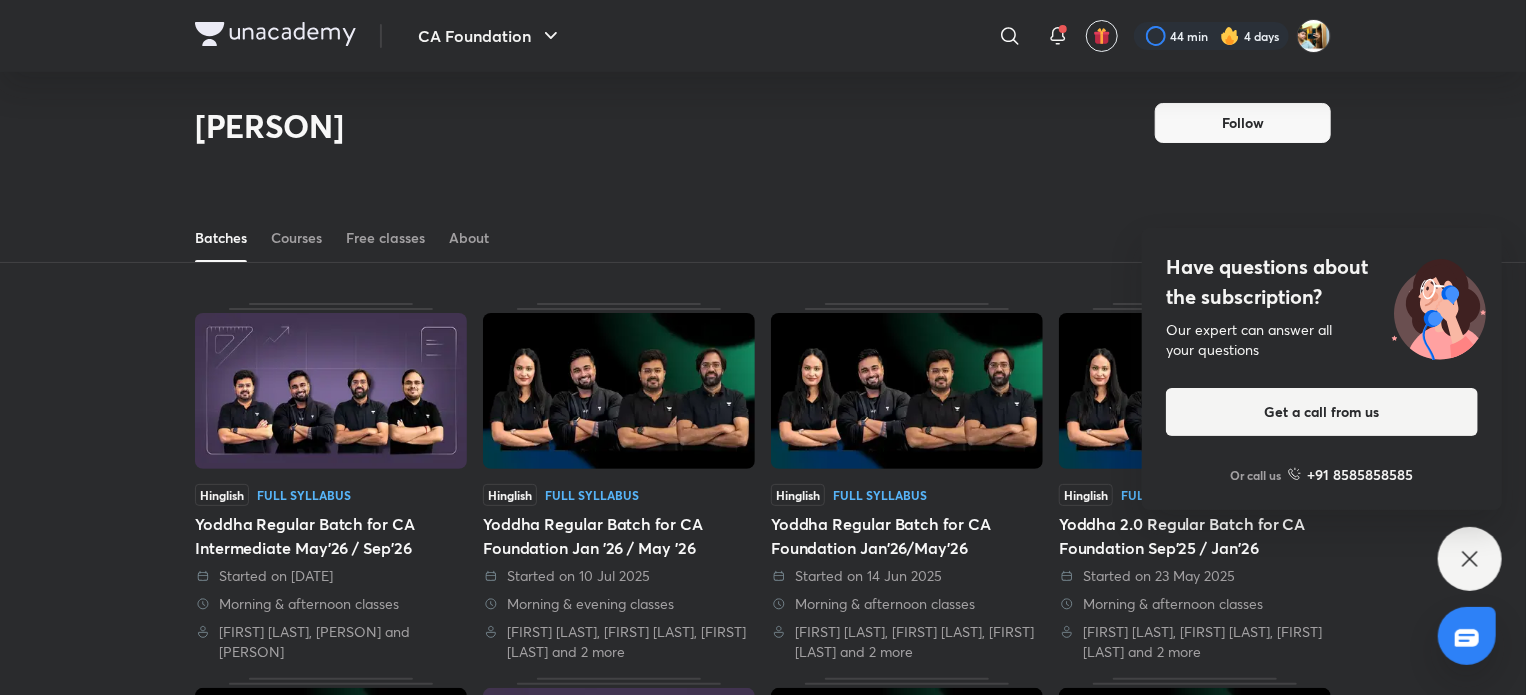 click on "Have questions about the subscription?" at bounding box center [1322, 282] 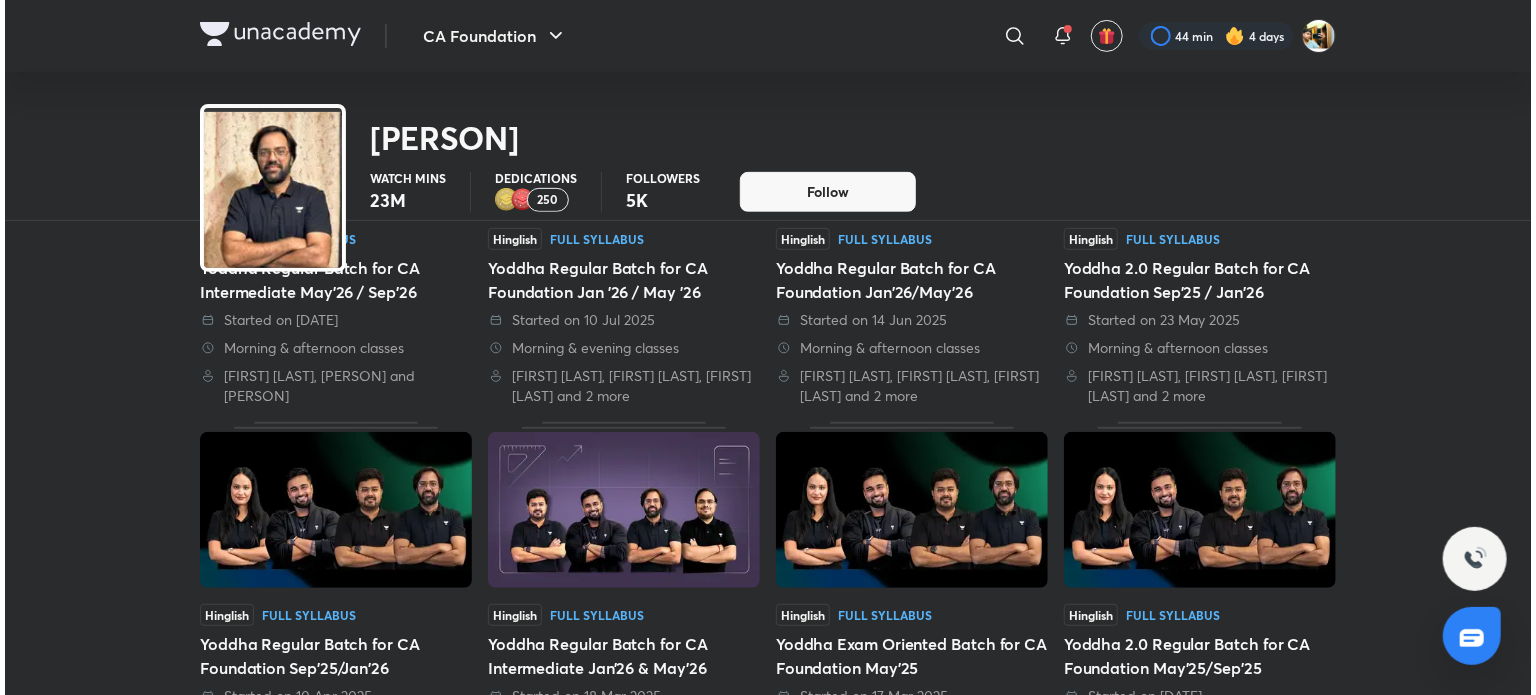 scroll, scrollTop: 0, scrollLeft: 0, axis: both 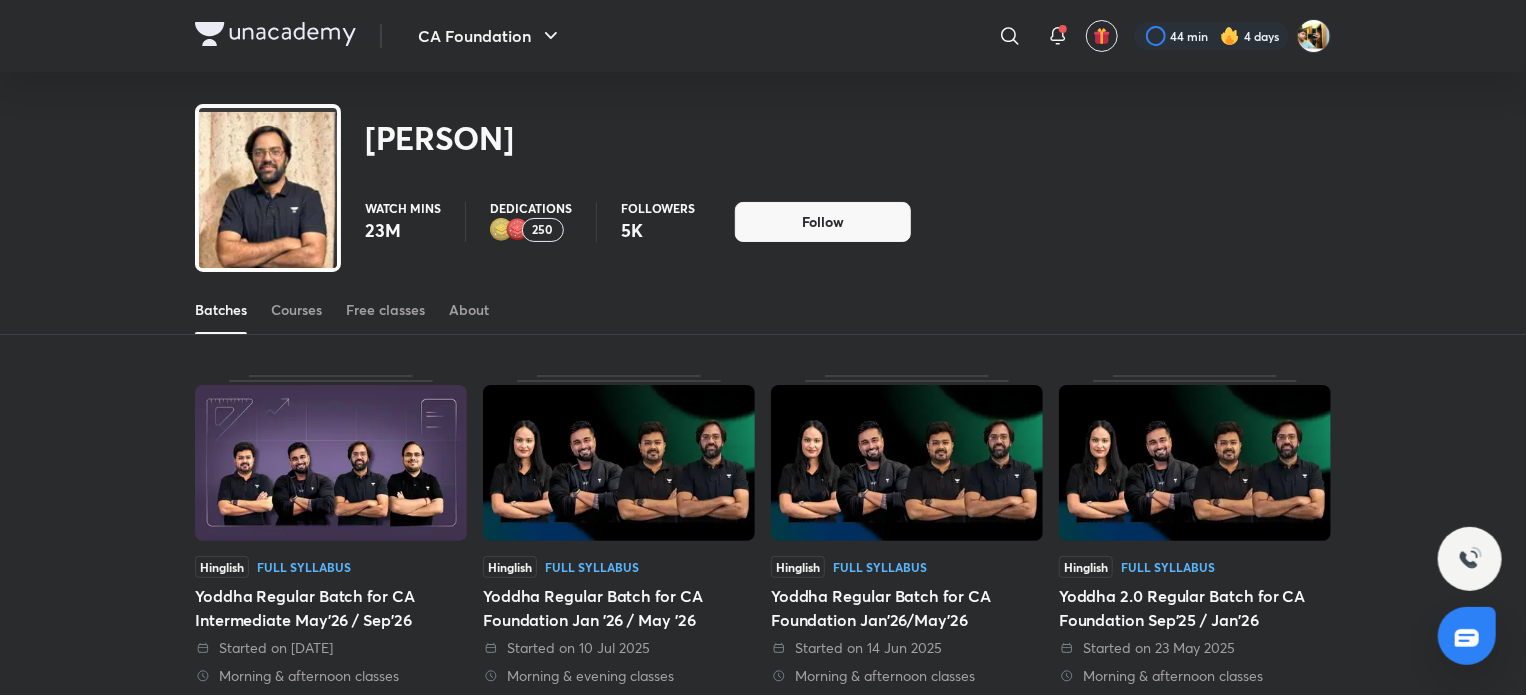 click on "Batches" at bounding box center (221, 310) 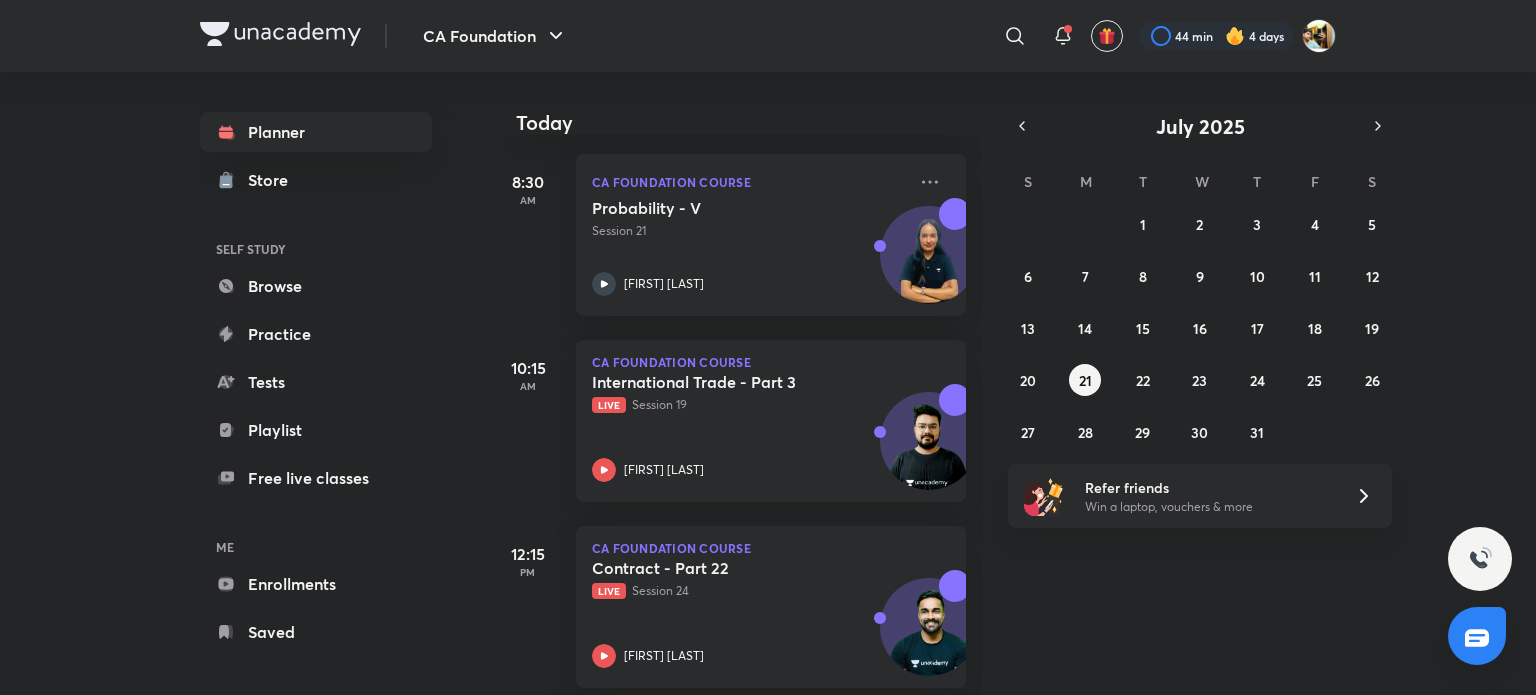 scroll, scrollTop: 0, scrollLeft: 0, axis: both 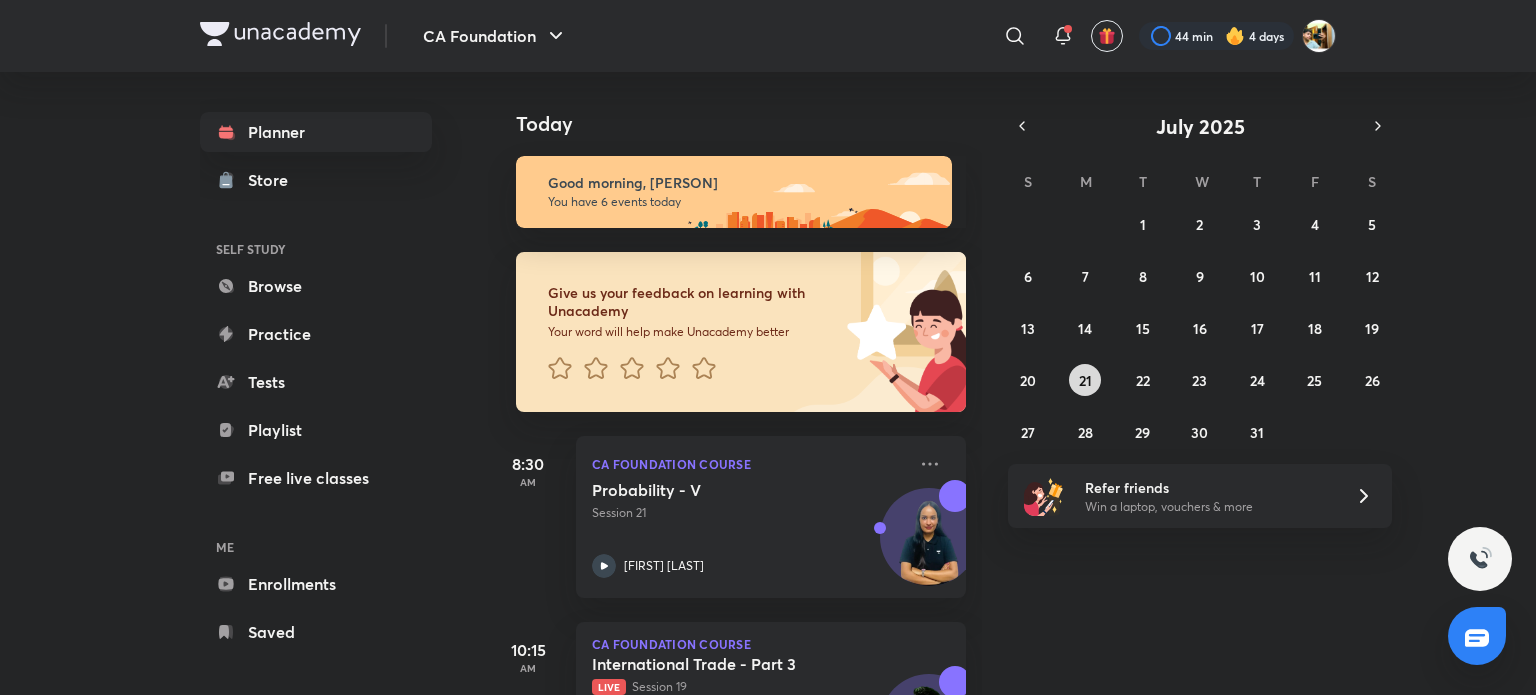 drag, startPoint x: 1068, startPoint y: 388, endPoint x: 1081, endPoint y: 383, distance: 13.928389 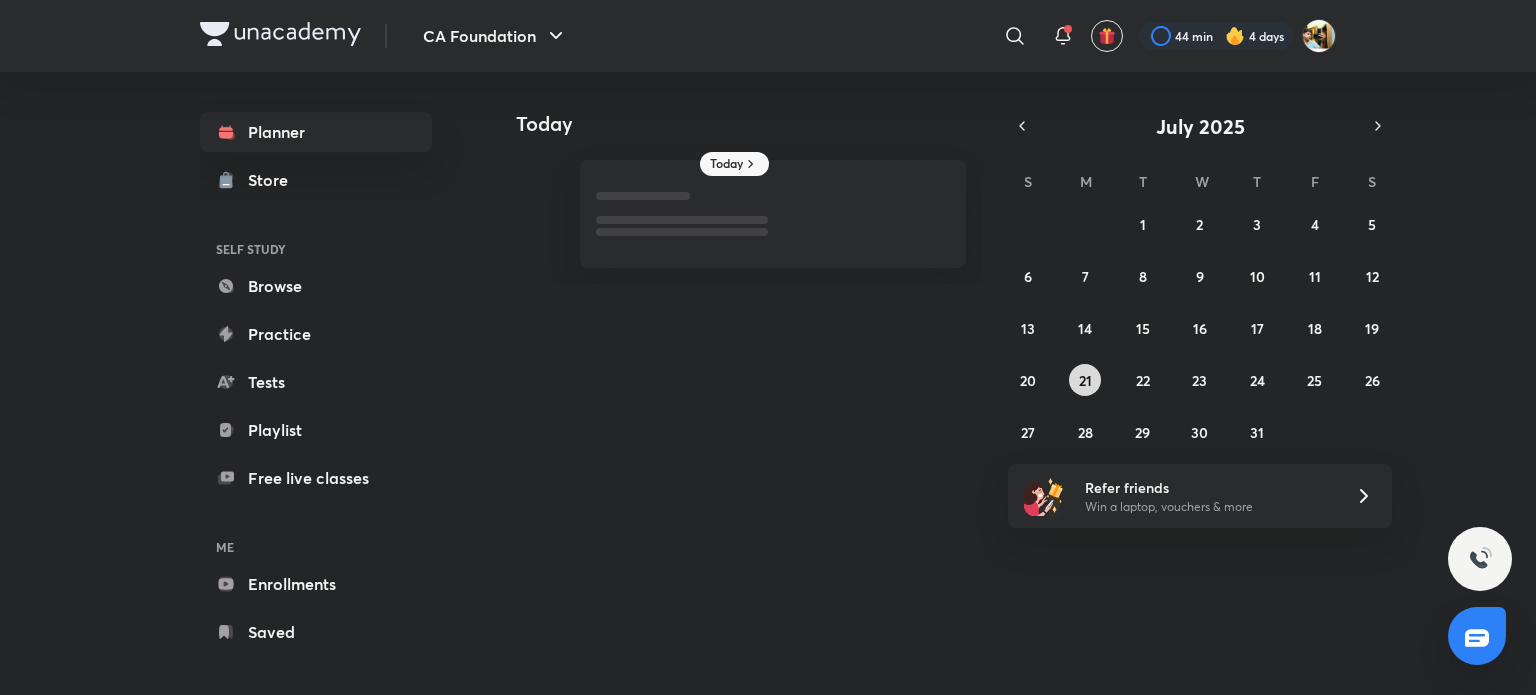 click on "21" at bounding box center (1085, 380) 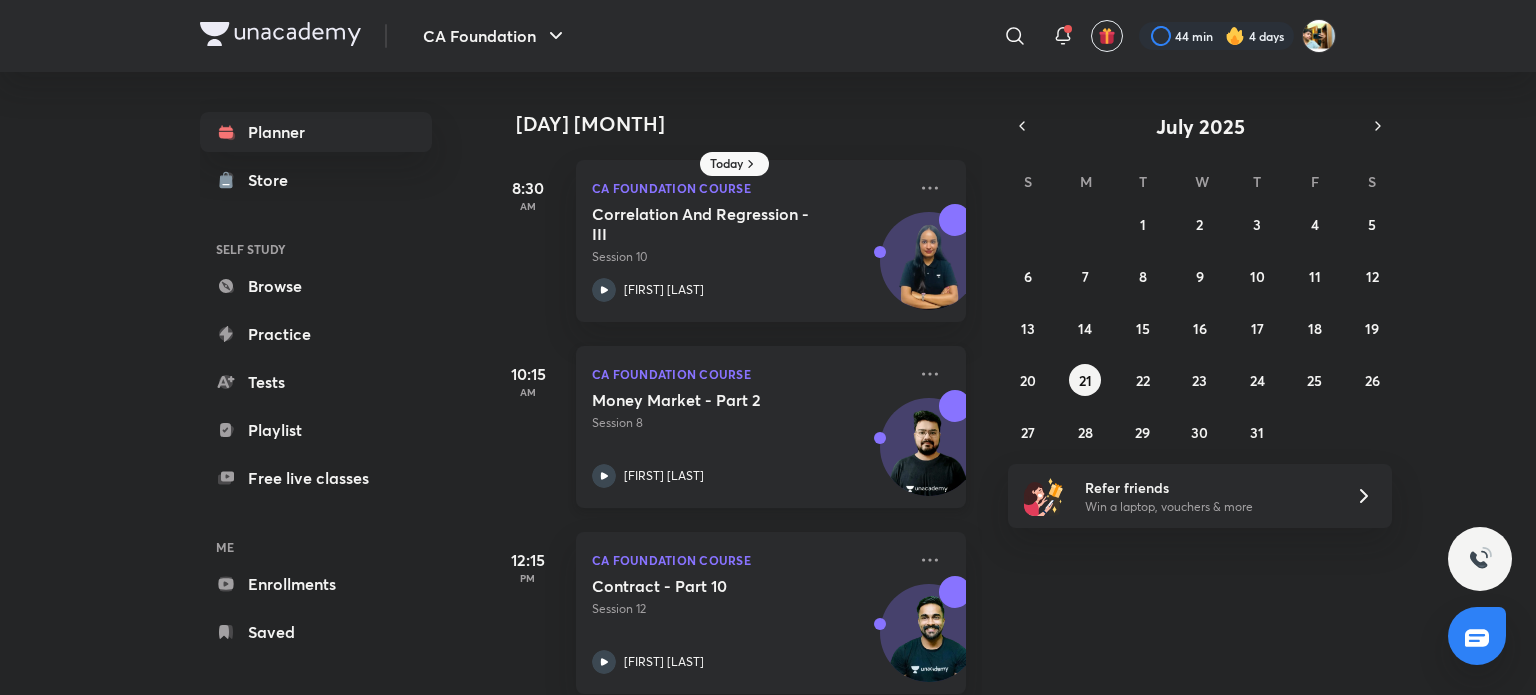 scroll, scrollTop: 216, scrollLeft: 0, axis: vertical 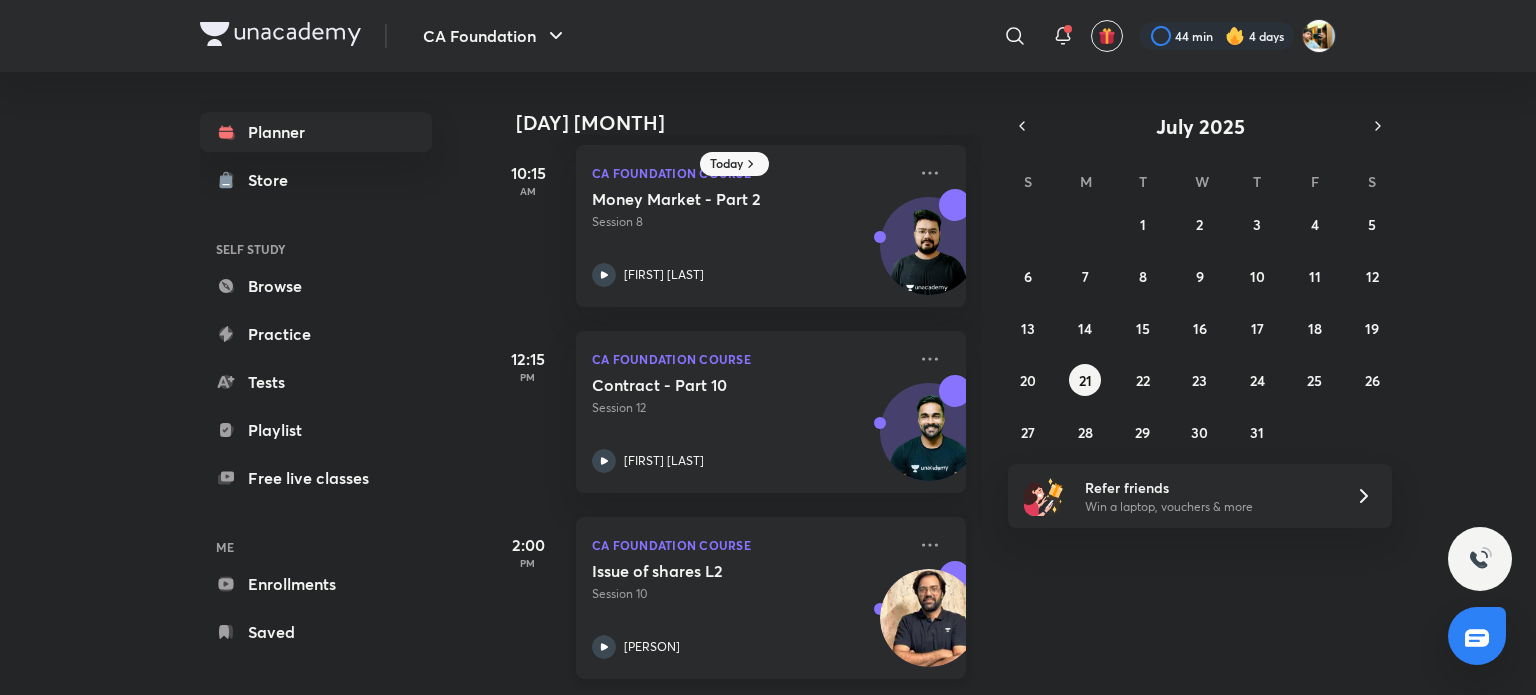 click on "[PERSON]" at bounding box center (652, 647) 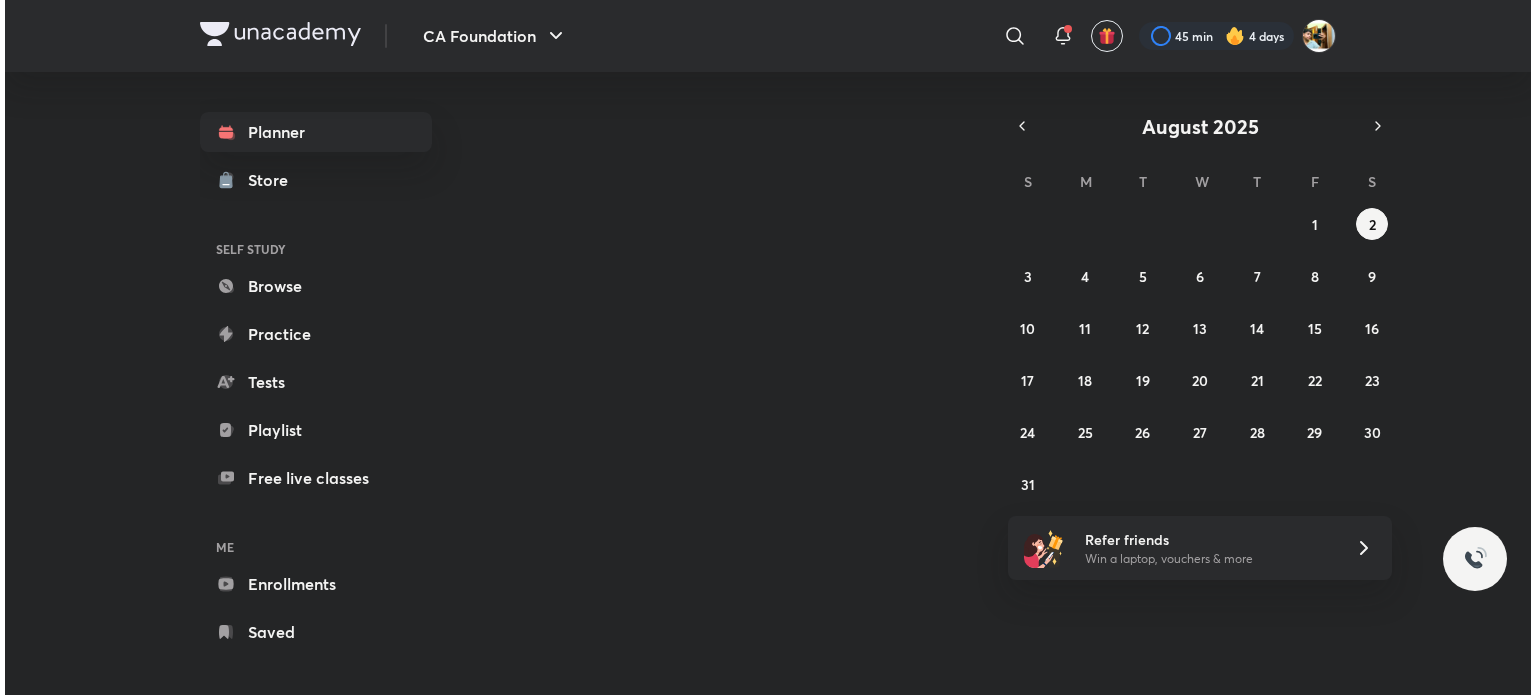 scroll, scrollTop: 0, scrollLeft: 0, axis: both 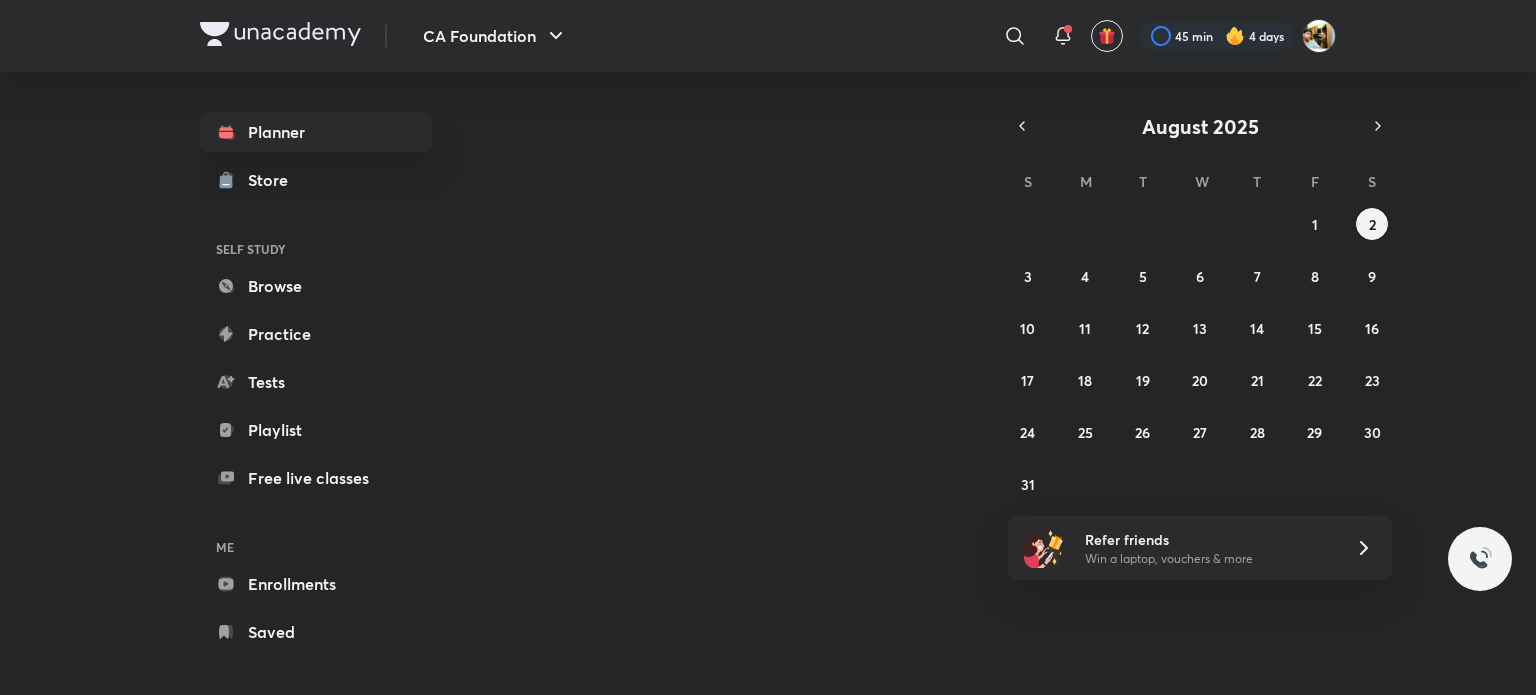 click on "Planner Store SELF STUDY Browse Practice Tests Playlist Free live classes ME Enrollments Saved Today August 2025 S M T W T F S 27 28 29 30 31 1 2 3 4 5 6 7 8 9 10 11 12 13 14 15 16 17 18 19 20 21 22 23 24 25 26 27 28 29 30 31 1 2 3 4 5 6 Refer friends Win a laptop, vouchers & more" at bounding box center (768, 375) 